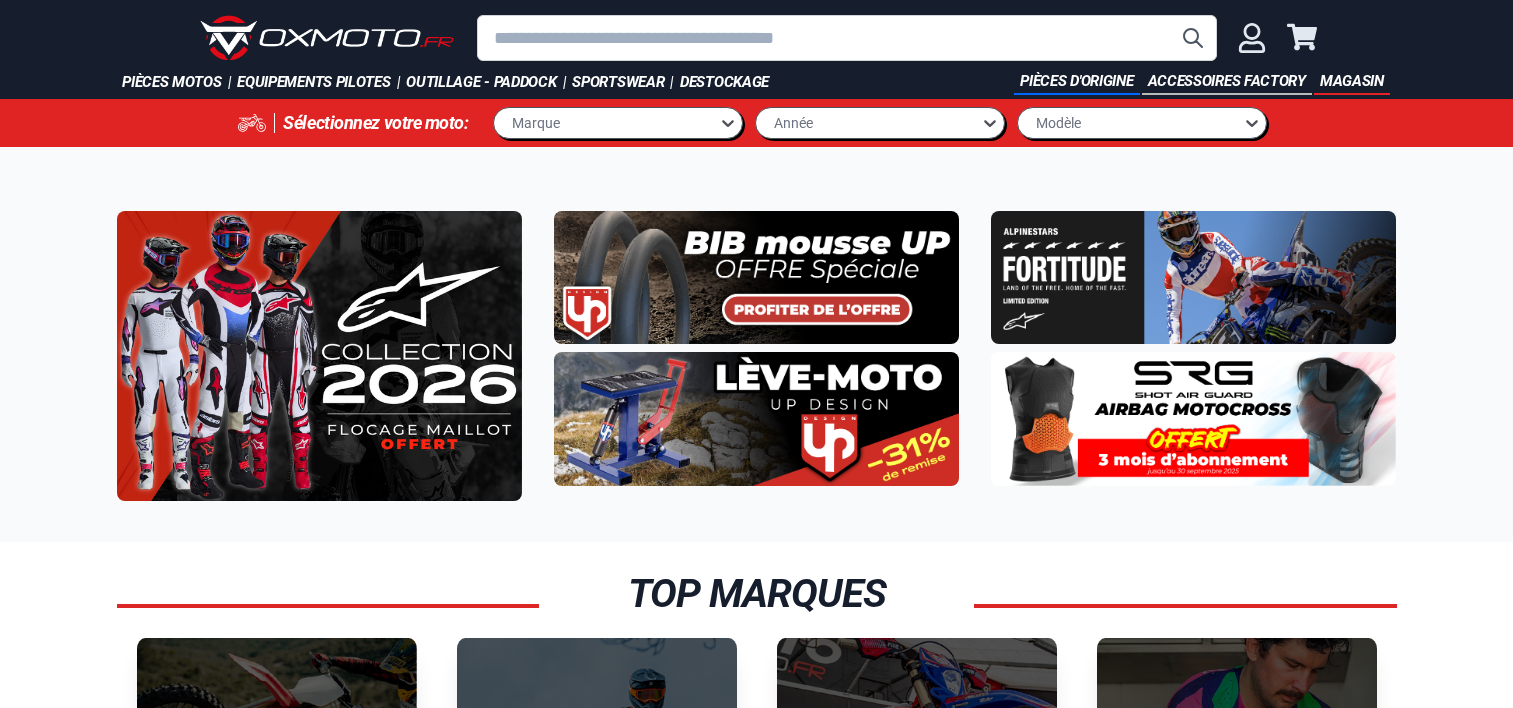 scroll, scrollTop: 0, scrollLeft: 0, axis: both 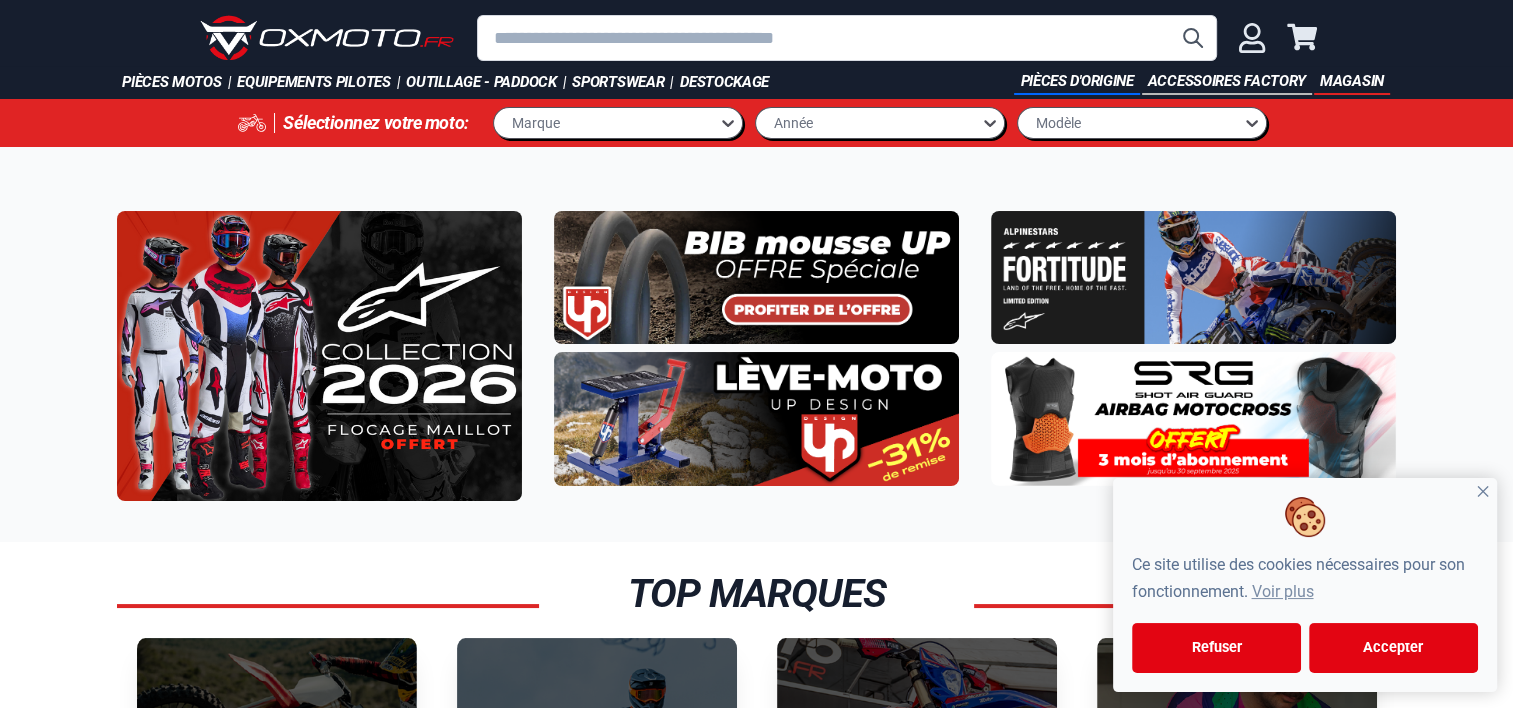 click at bounding box center [847, 38] 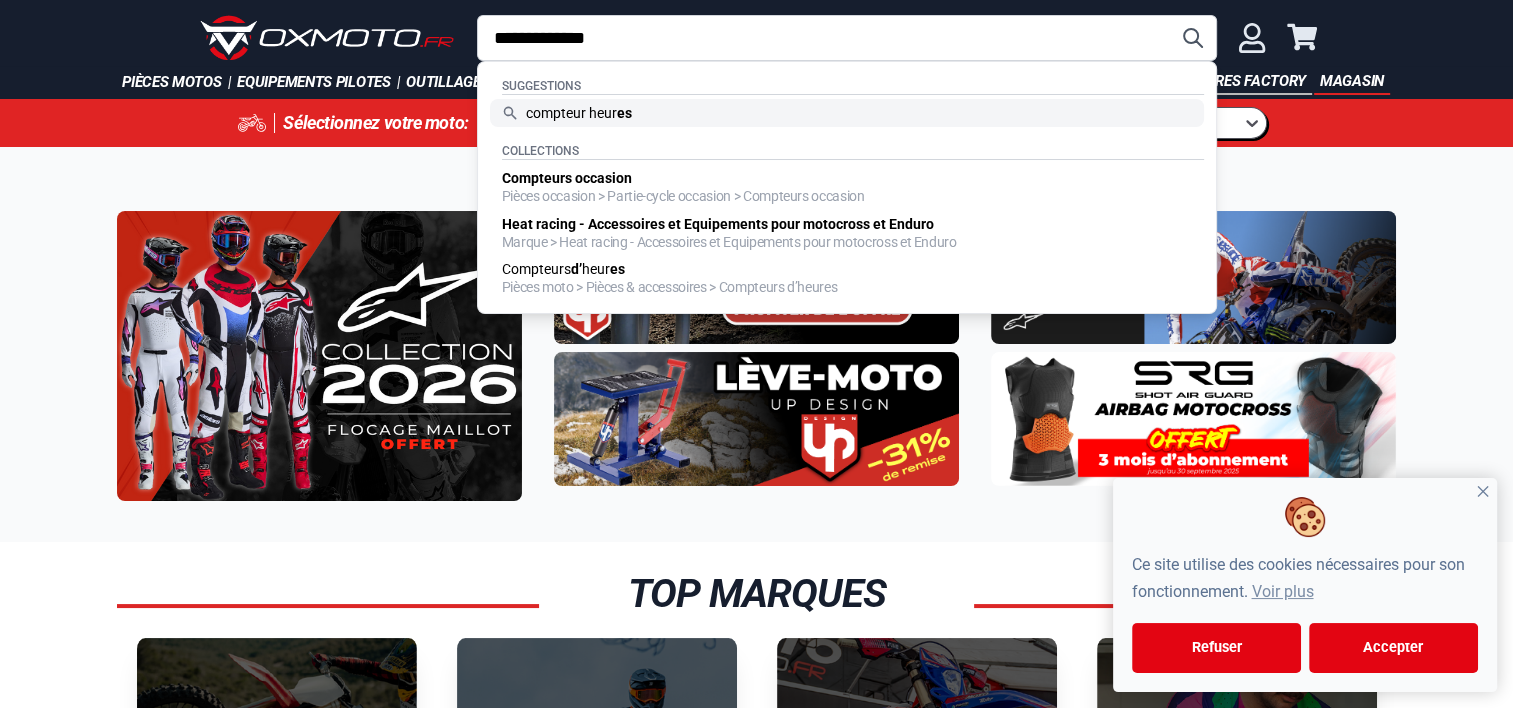 click on "es" at bounding box center (624, 113) 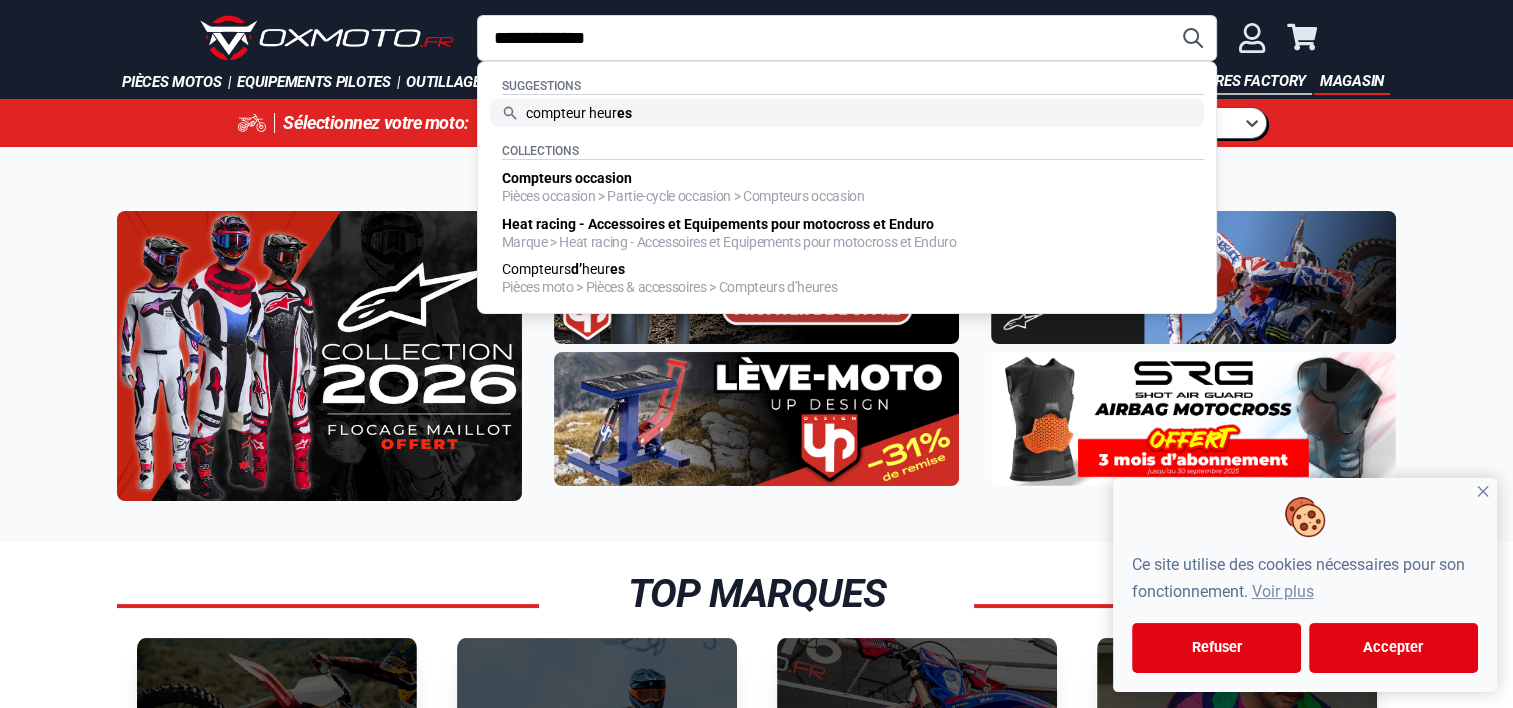 type on "**********" 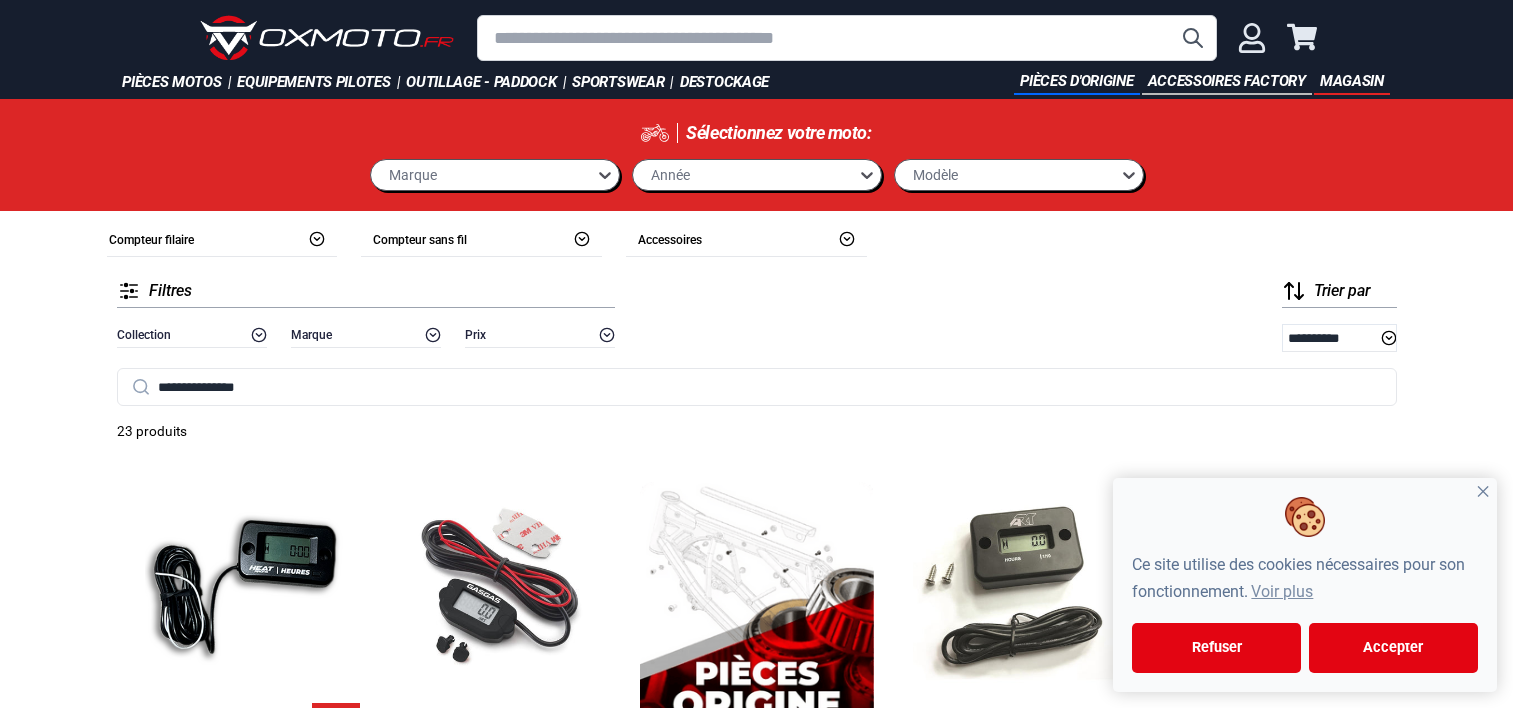 scroll, scrollTop: 0, scrollLeft: 0, axis: both 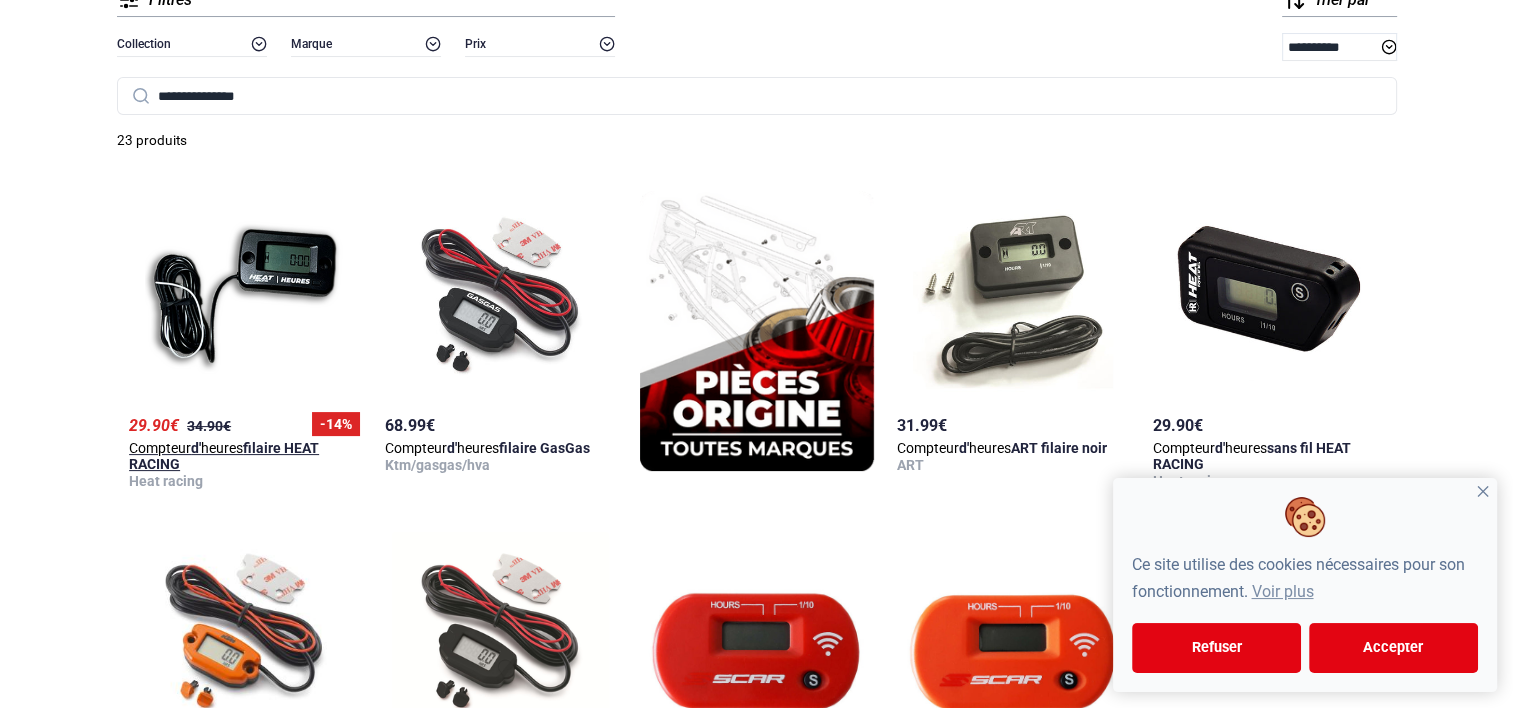 click at bounding box center [245, 296] 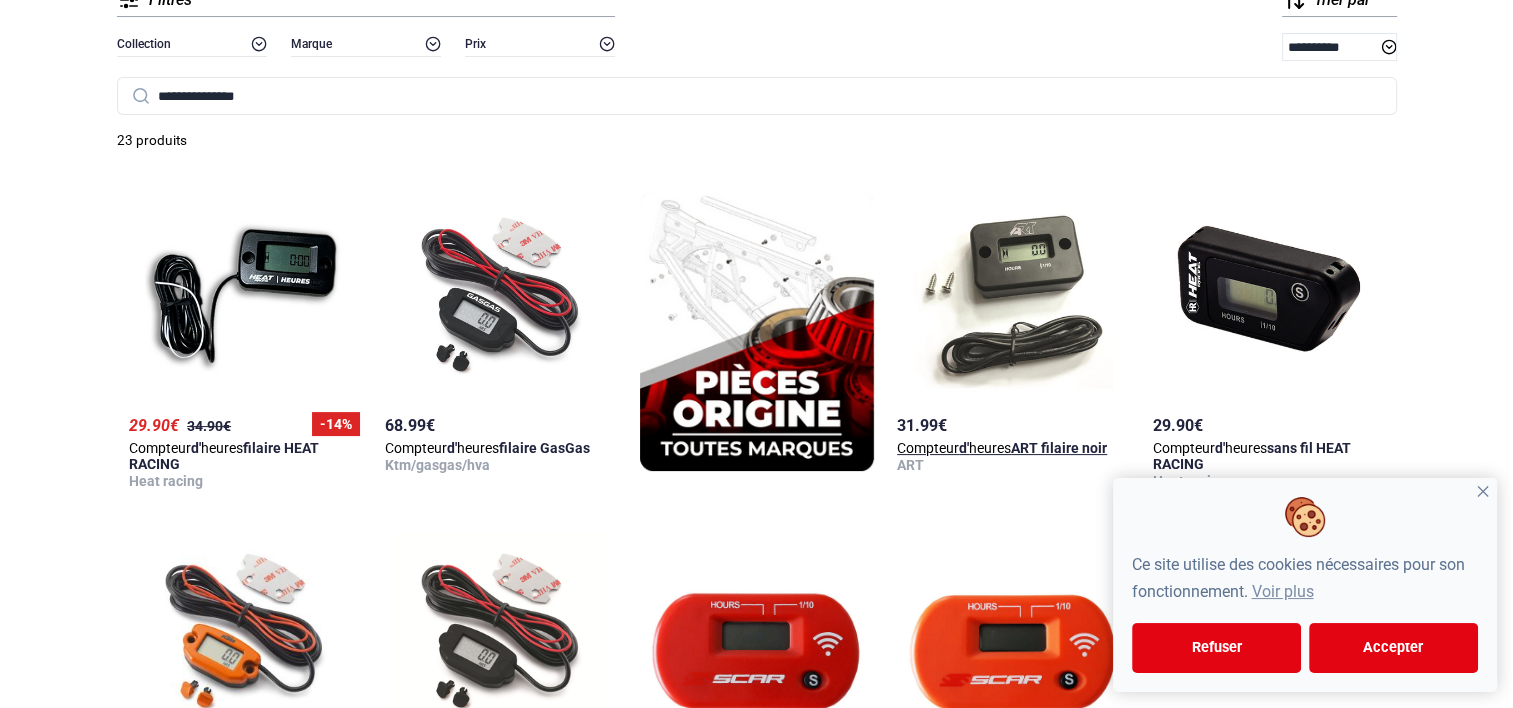 click at bounding box center (1013, 296) 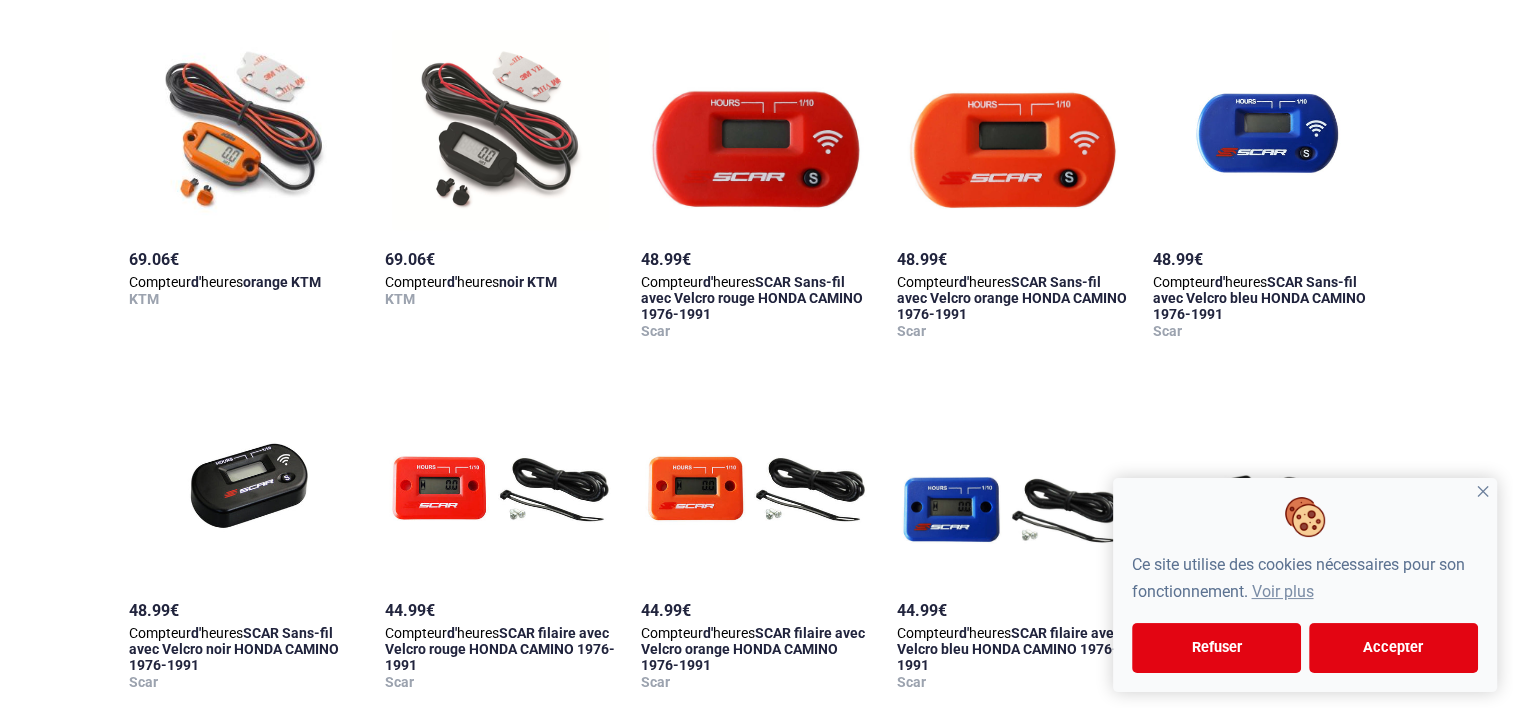 scroll, scrollTop: 812, scrollLeft: 0, axis: vertical 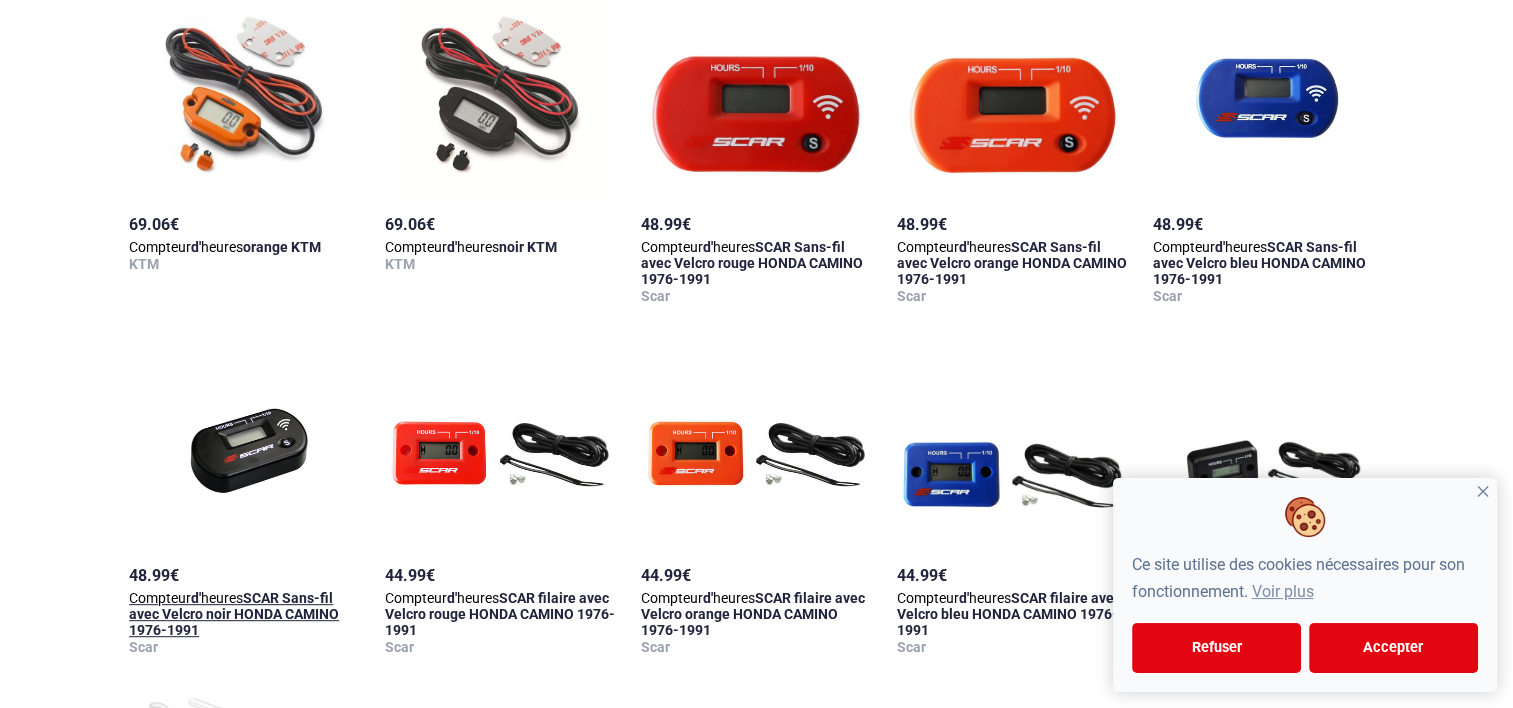 click at bounding box center [244, 446] 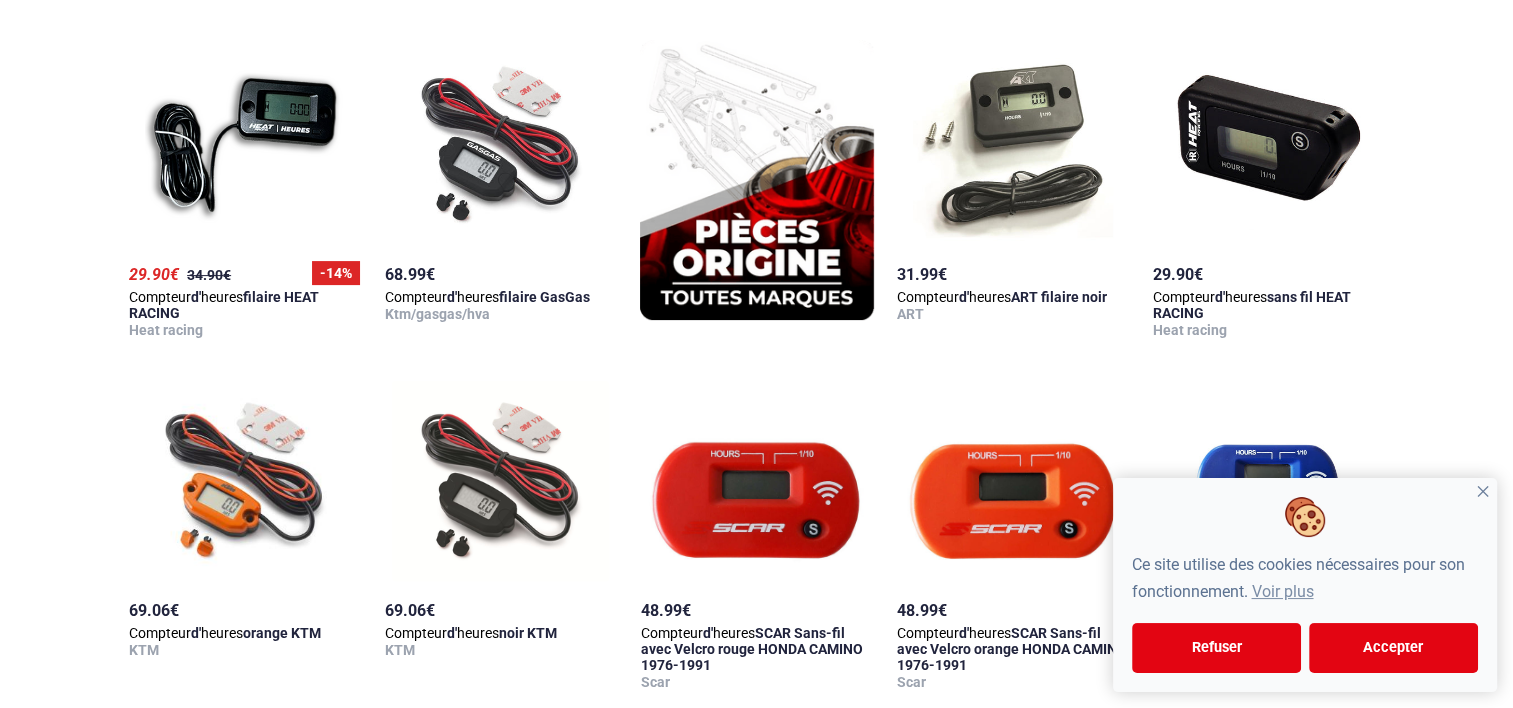 scroll, scrollTop: 388, scrollLeft: 0, axis: vertical 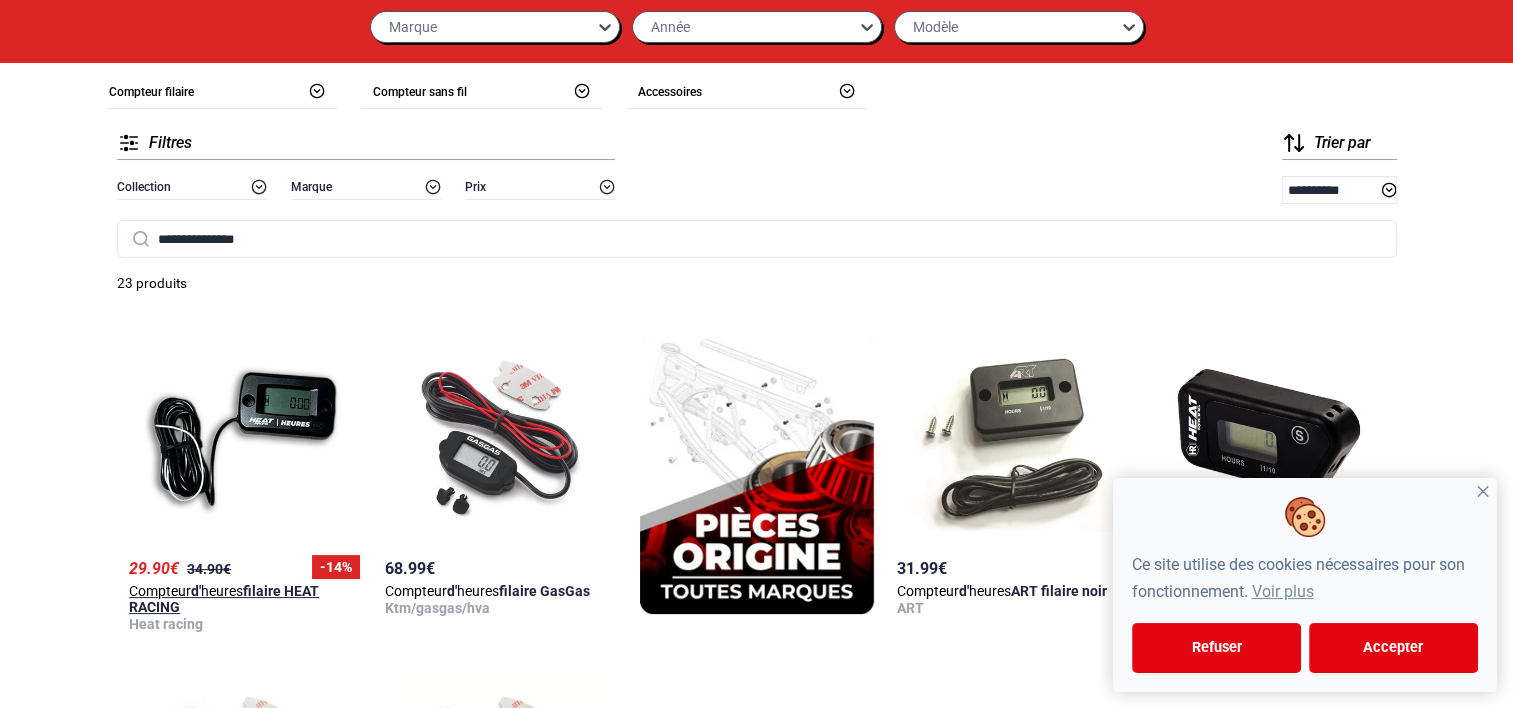 click at bounding box center [245, 439] 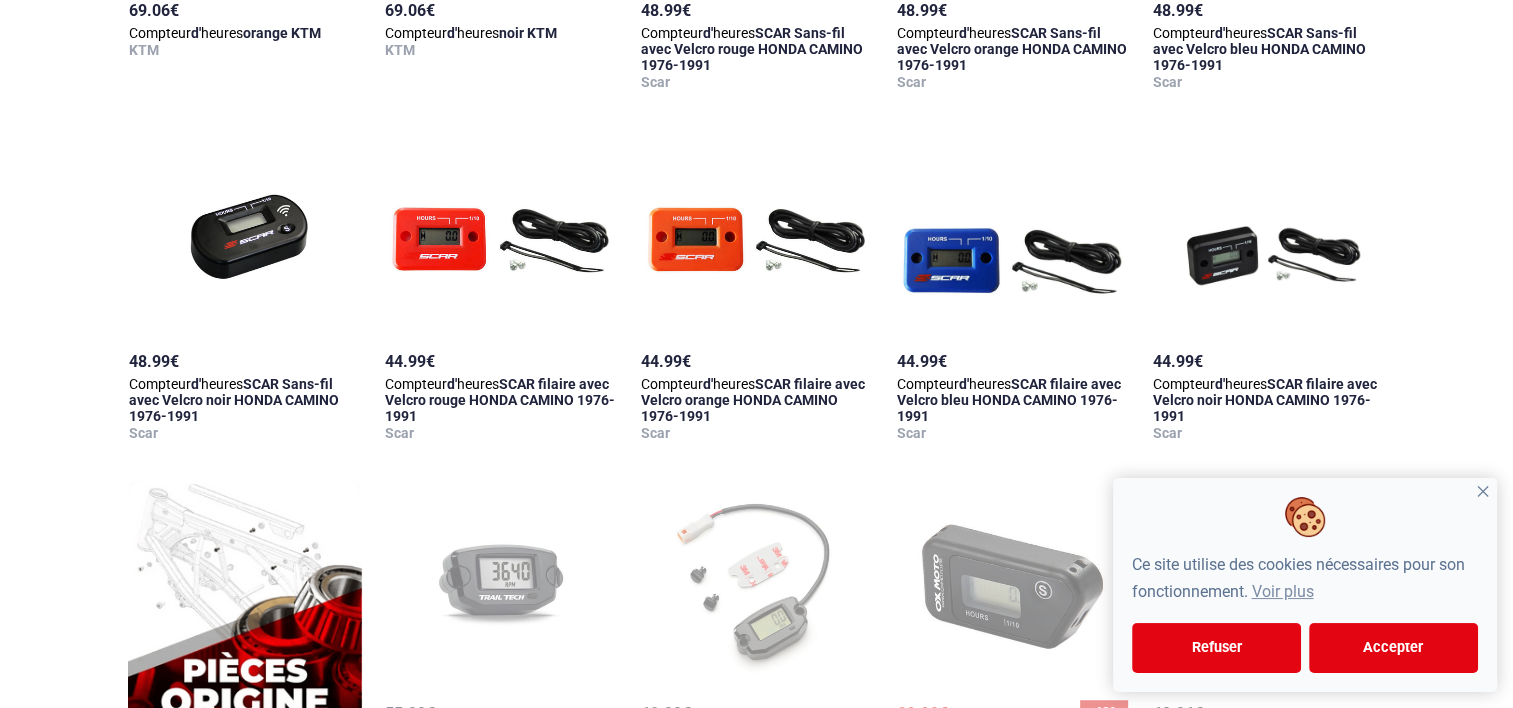 scroll, scrollTop: 1095, scrollLeft: 0, axis: vertical 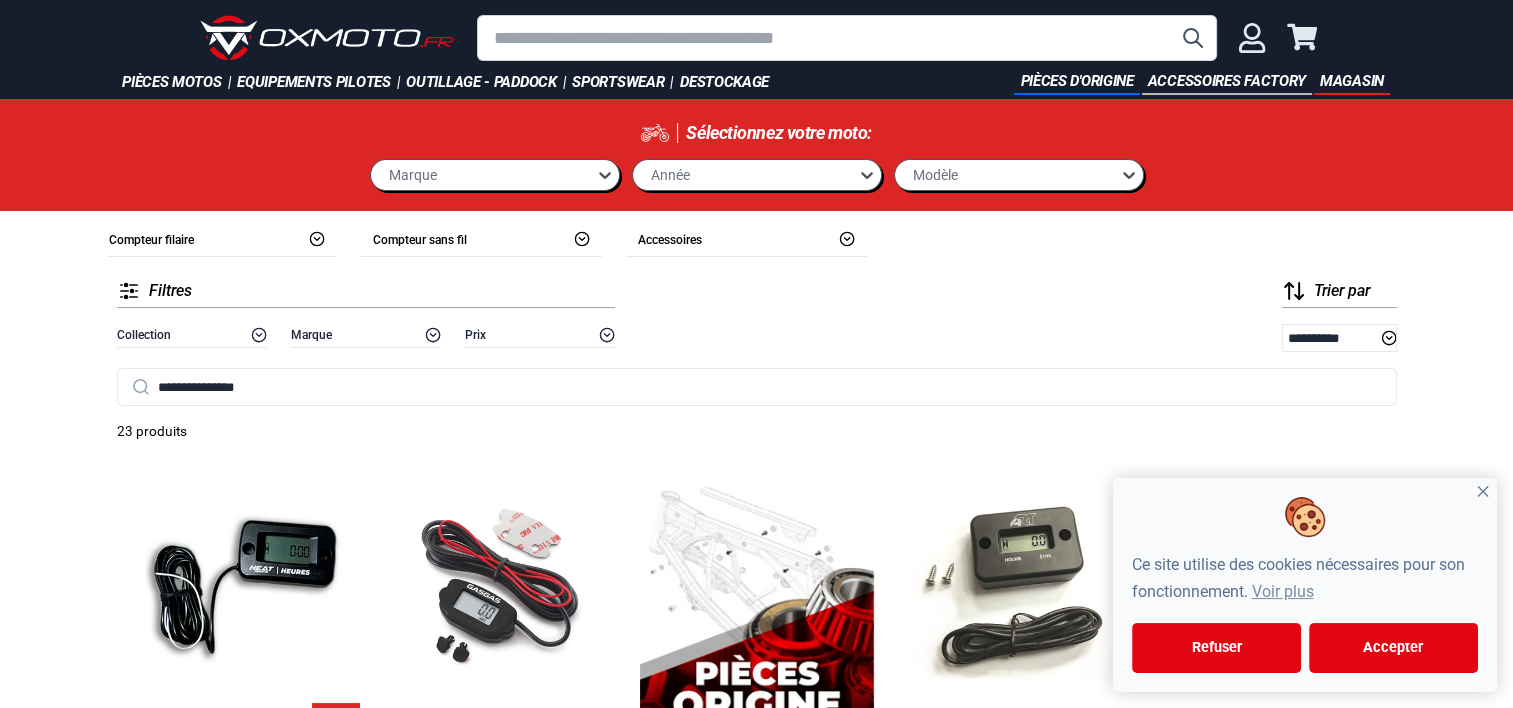 click on "✕" at bounding box center [1483, 492] 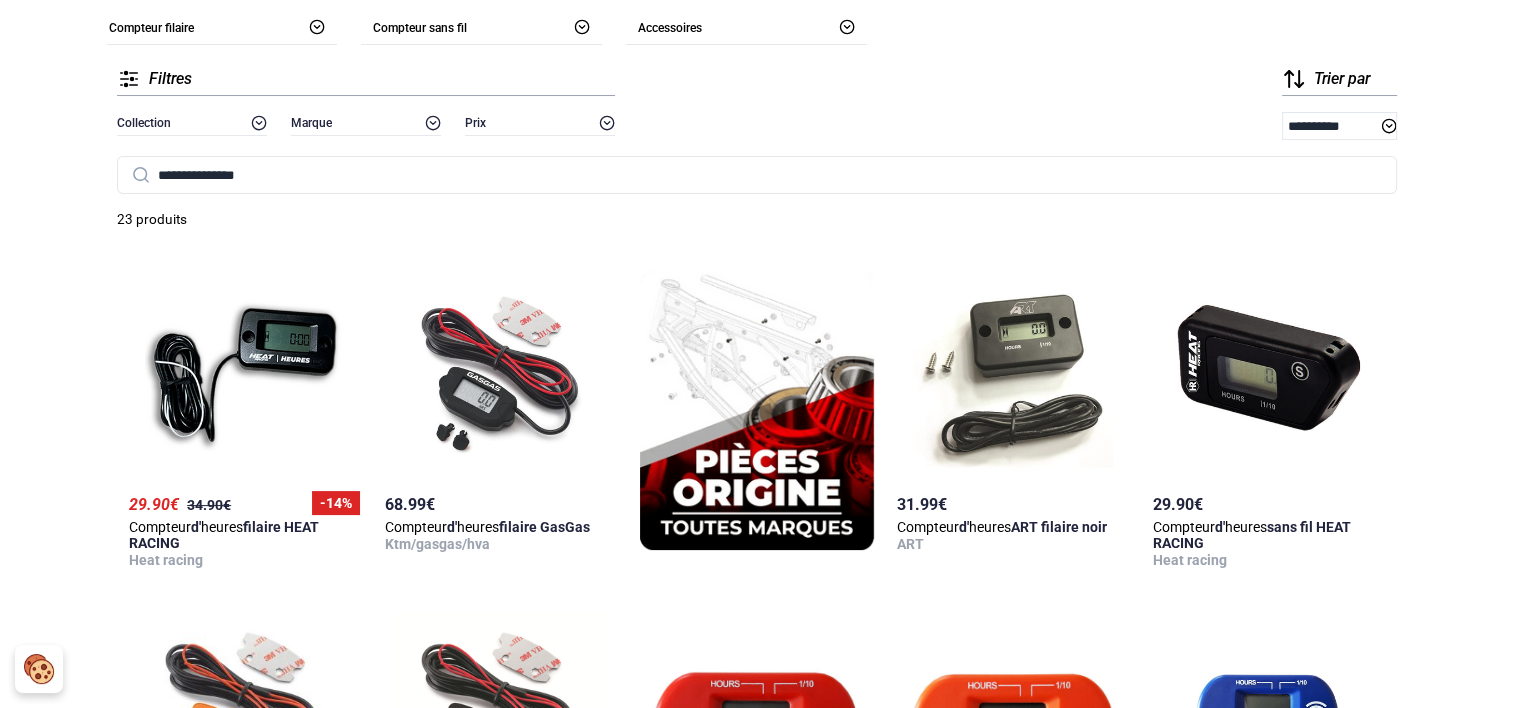 scroll, scrollTop: 252, scrollLeft: 0, axis: vertical 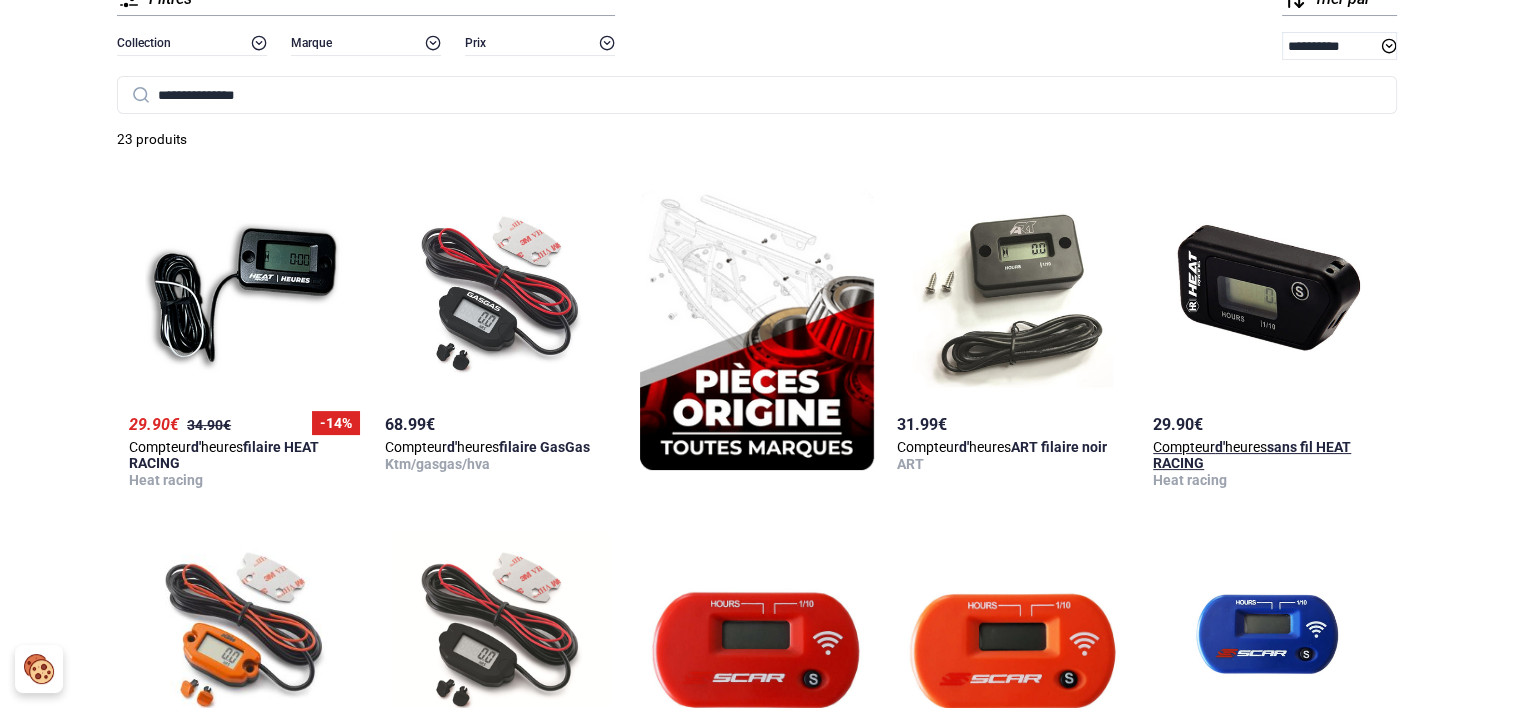 click at bounding box center [1269, 295] 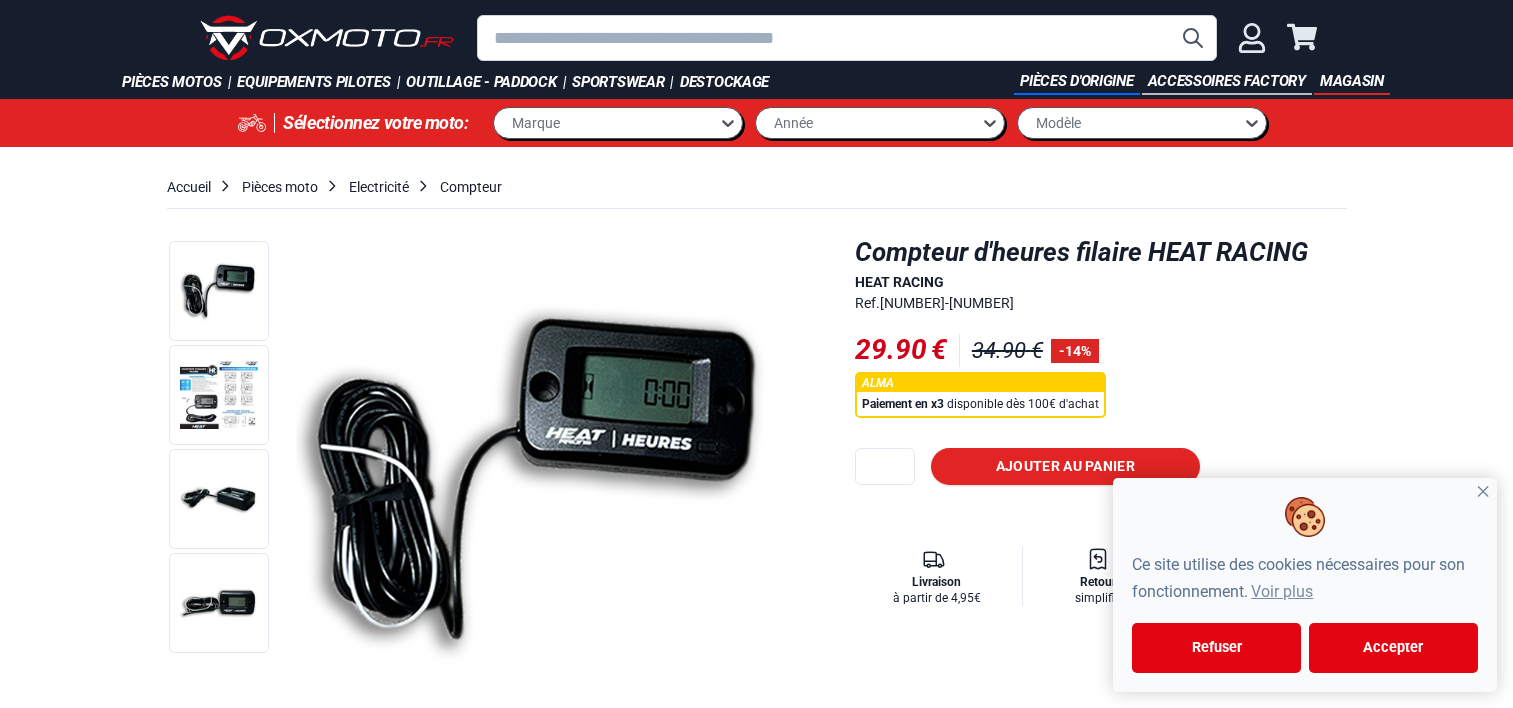 scroll, scrollTop: 0, scrollLeft: 0, axis: both 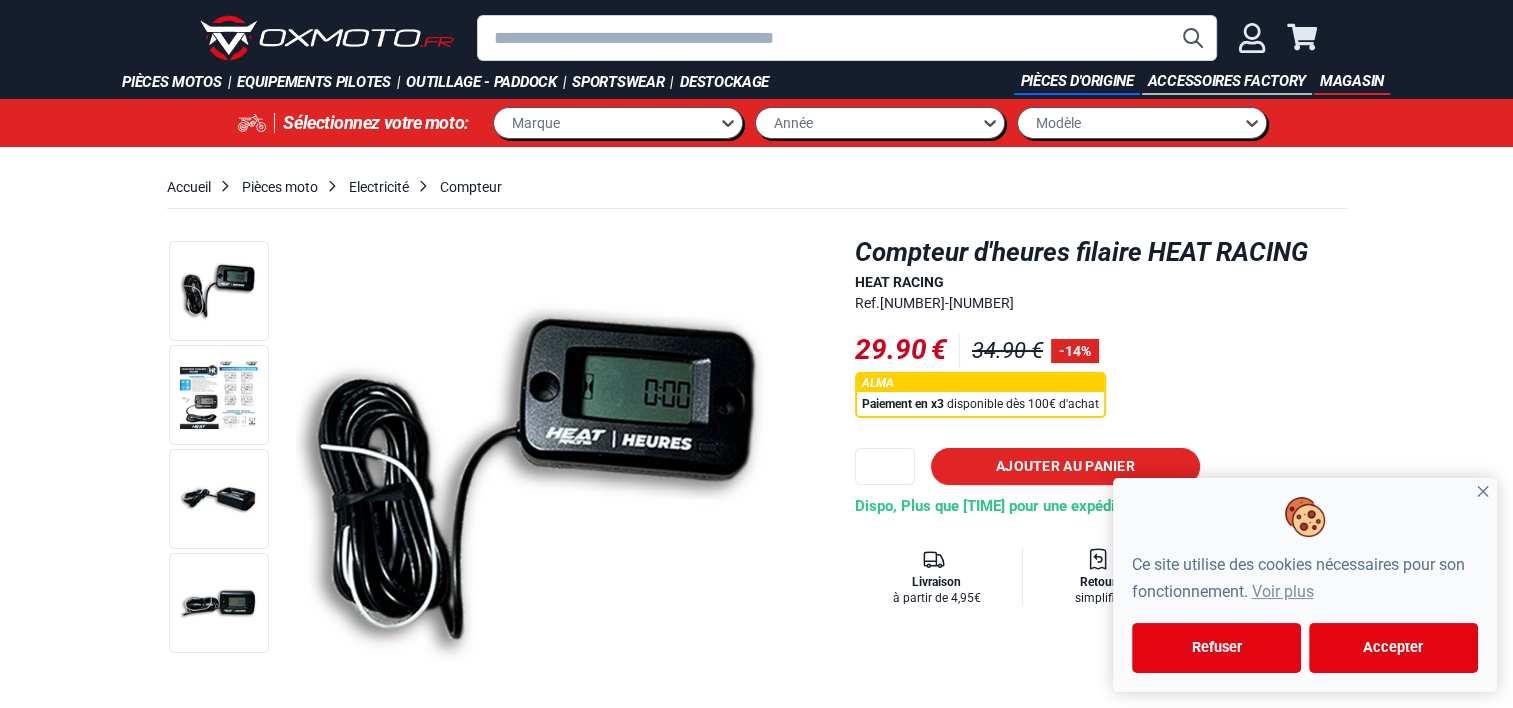 click on "✕" at bounding box center (1483, 492) 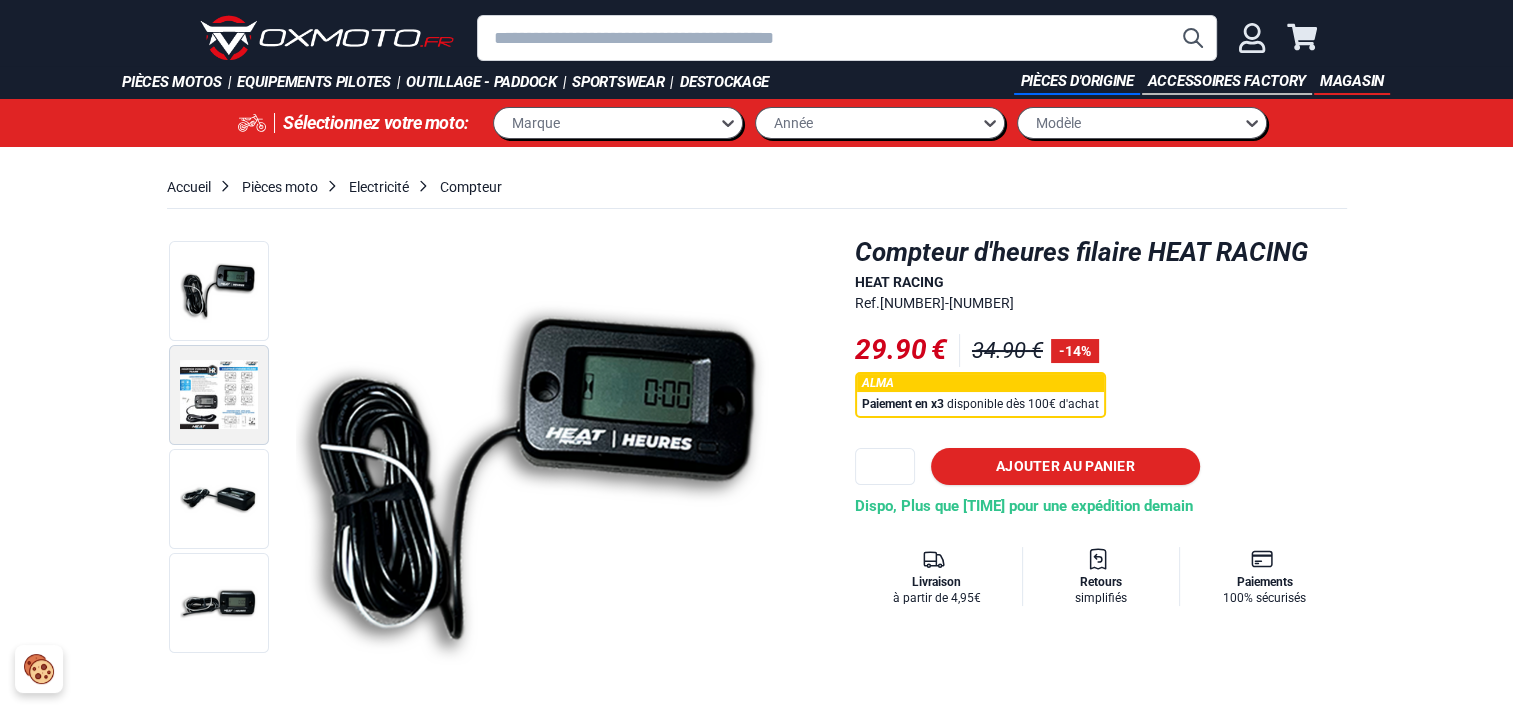 click at bounding box center (219, 395) 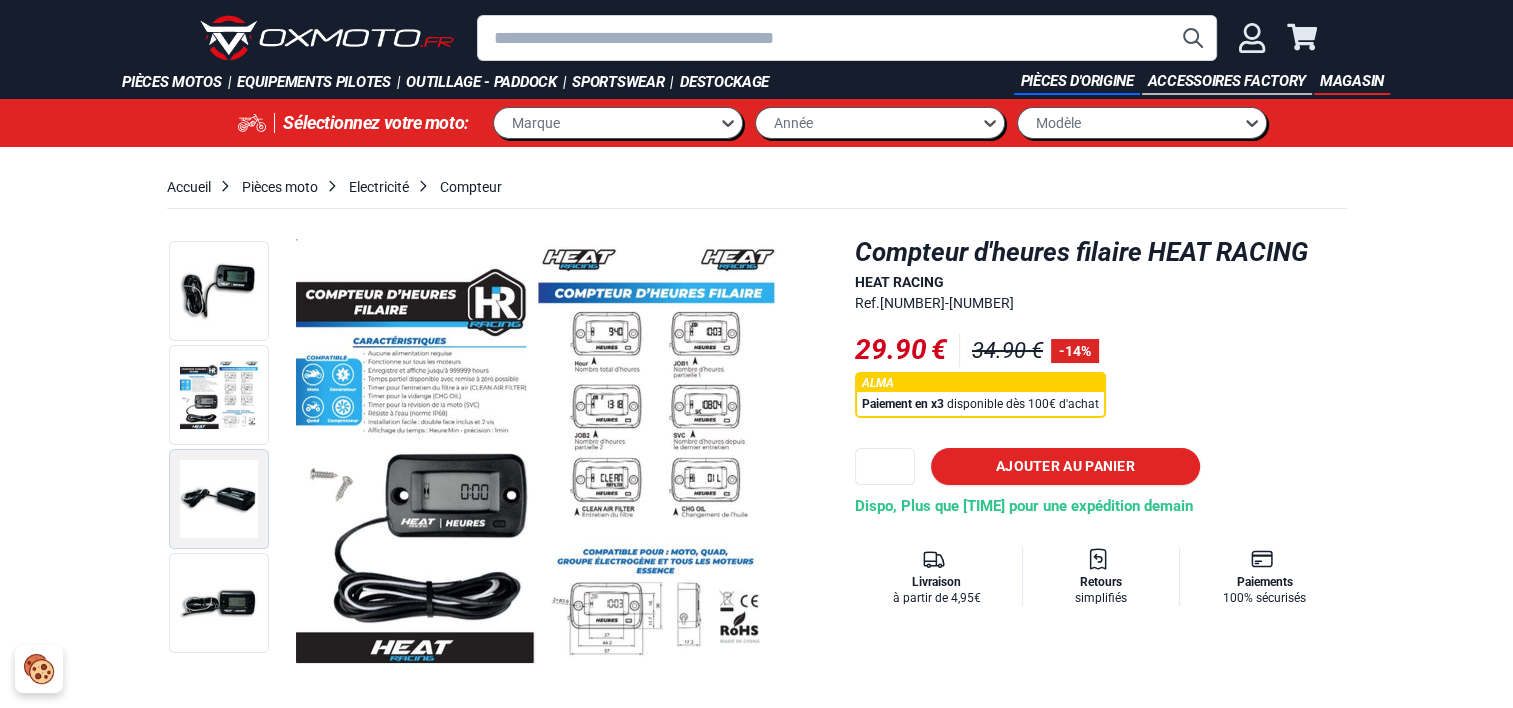 click at bounding box center [219, 499] 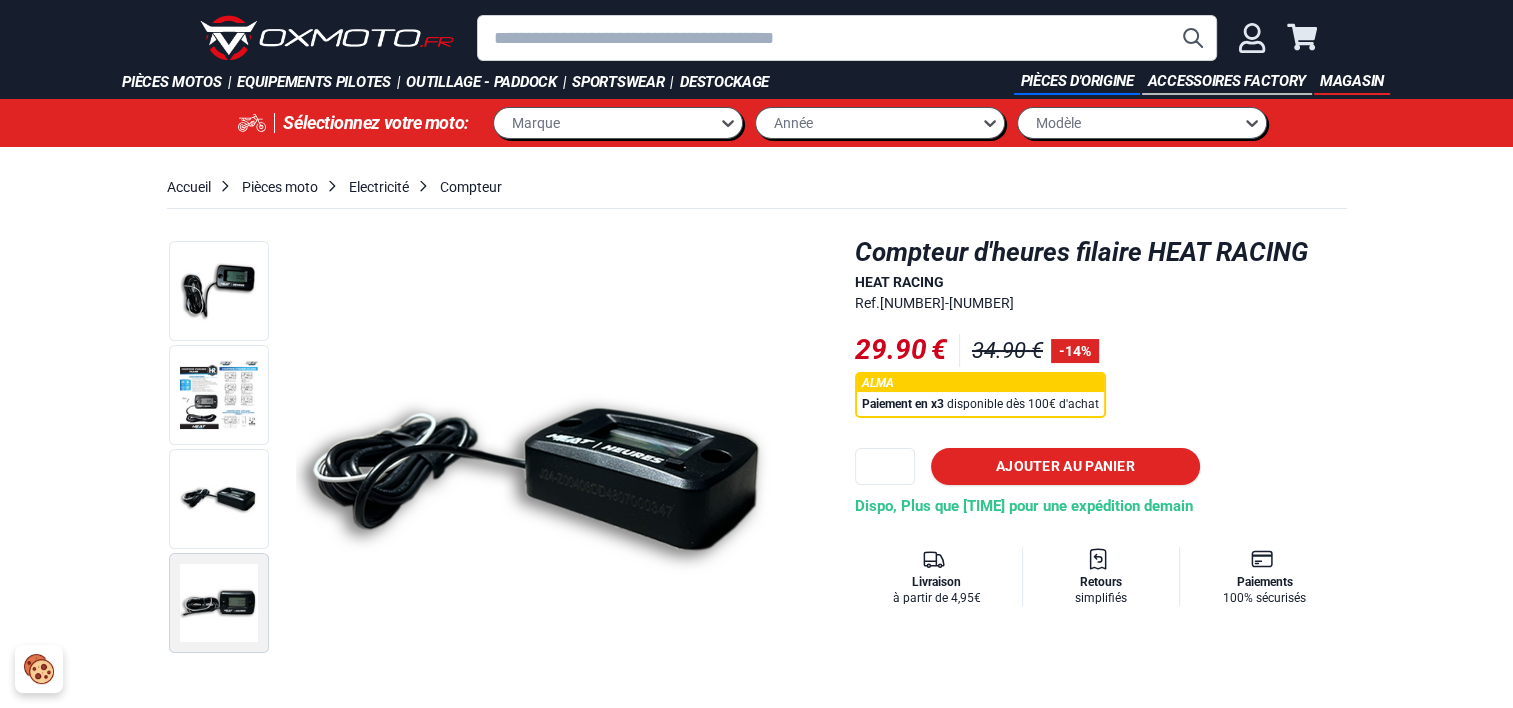 click at bounding box center (219, 603) 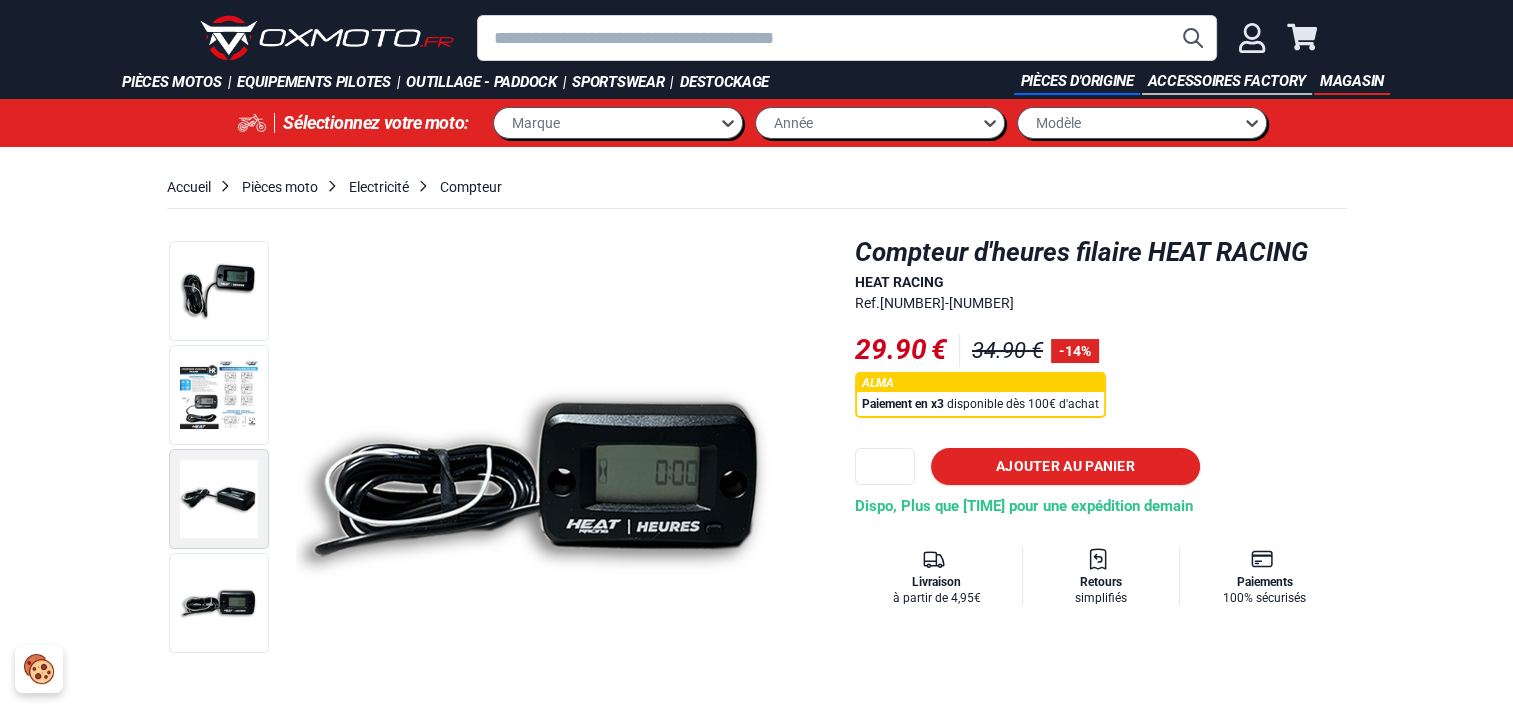 click at bounding box center (219, 499) 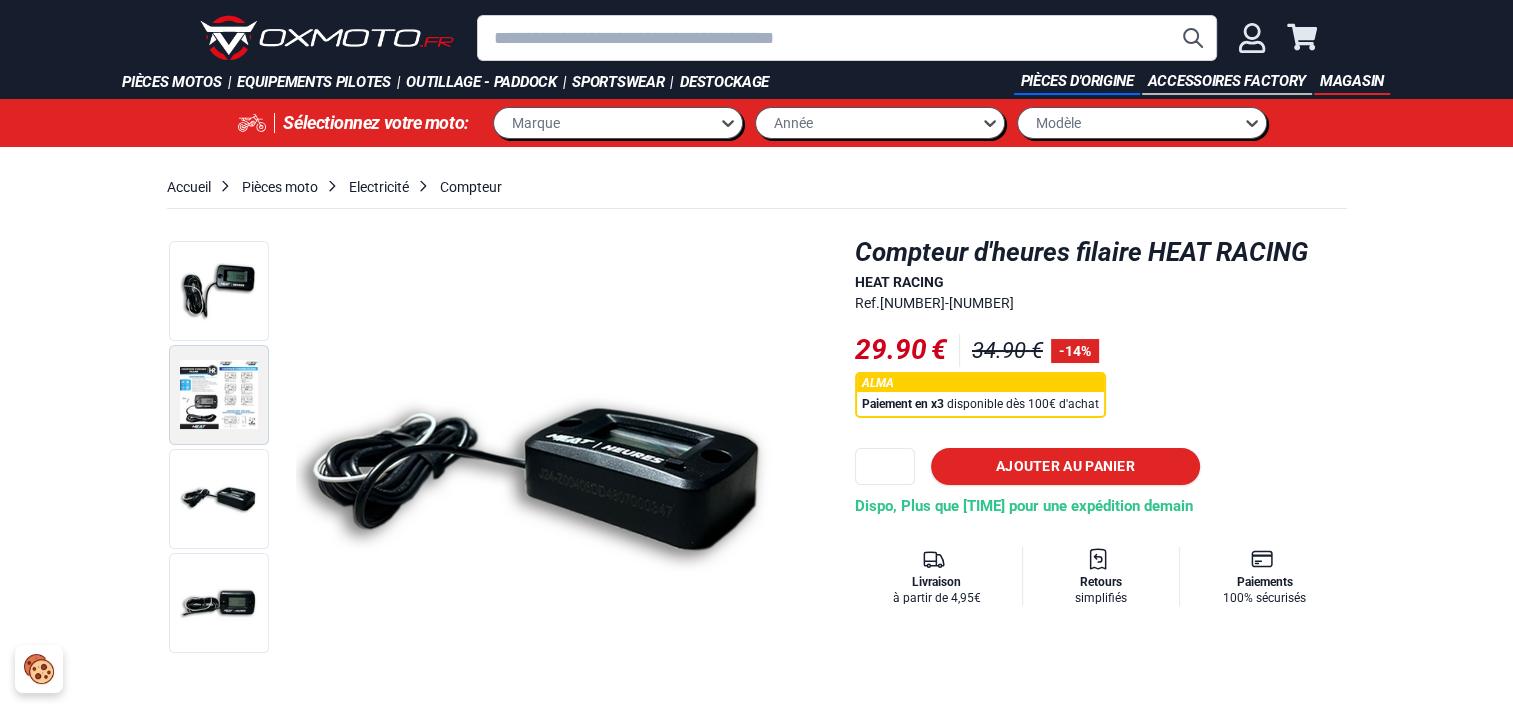 click at bounding box center (219, 395) 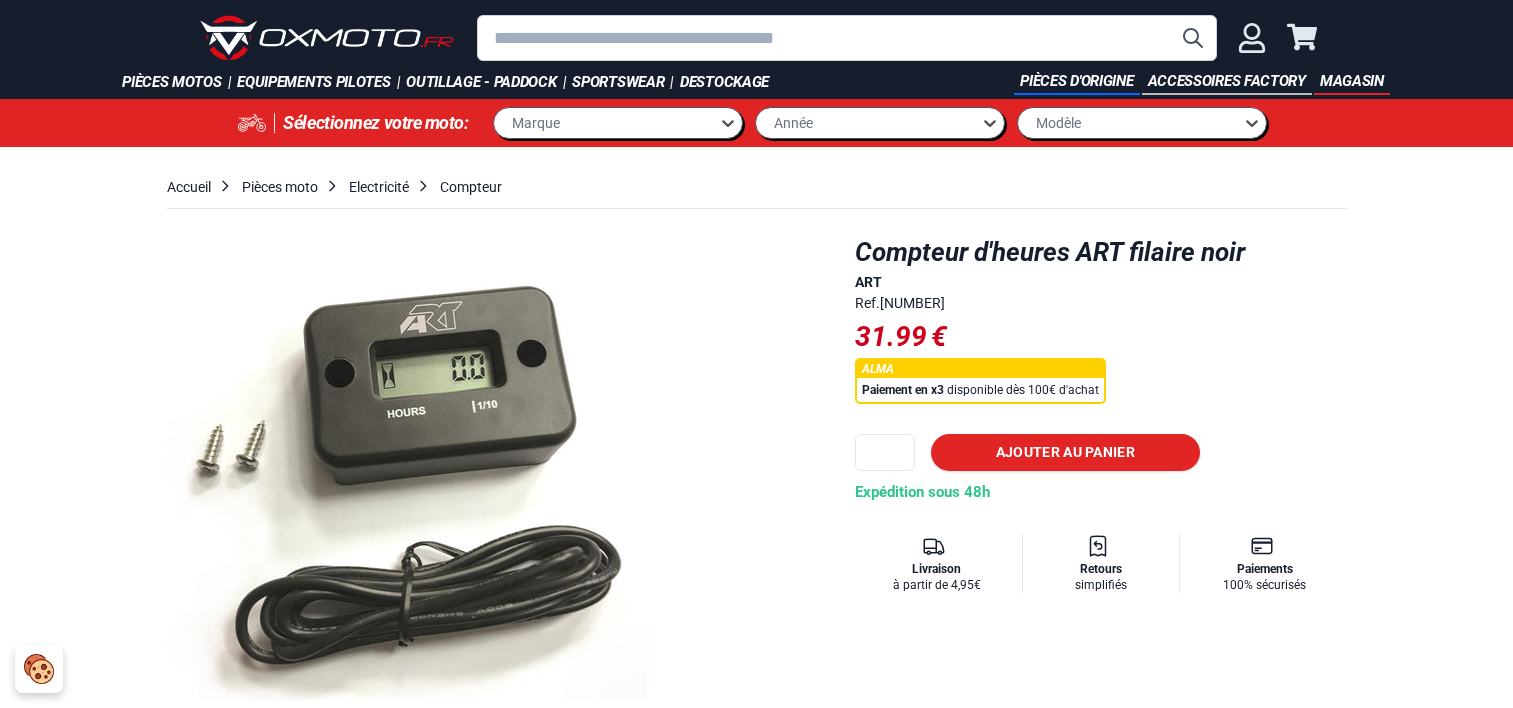 scroll, scrollTop: 0, scrollLeft: 0, axis: both 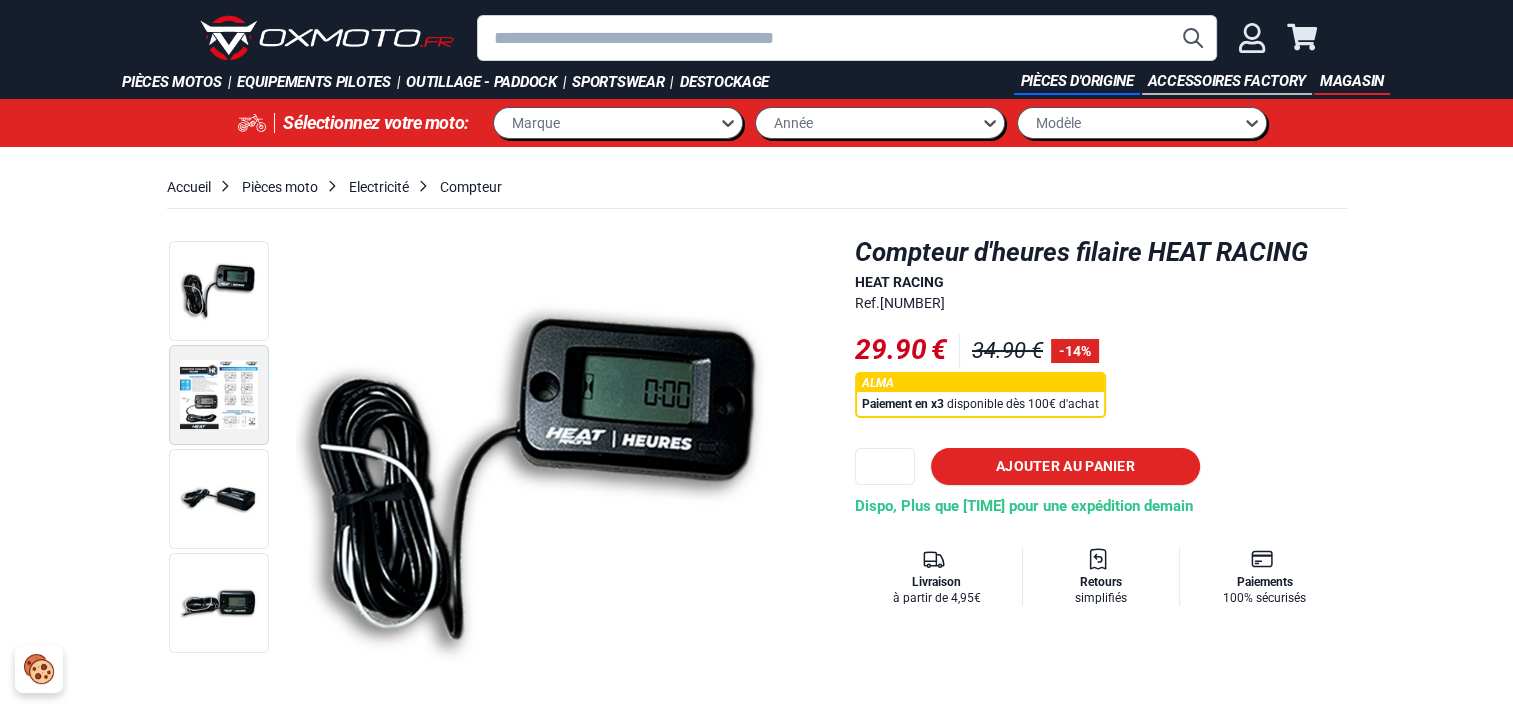 click at bounding box center (219, 395) 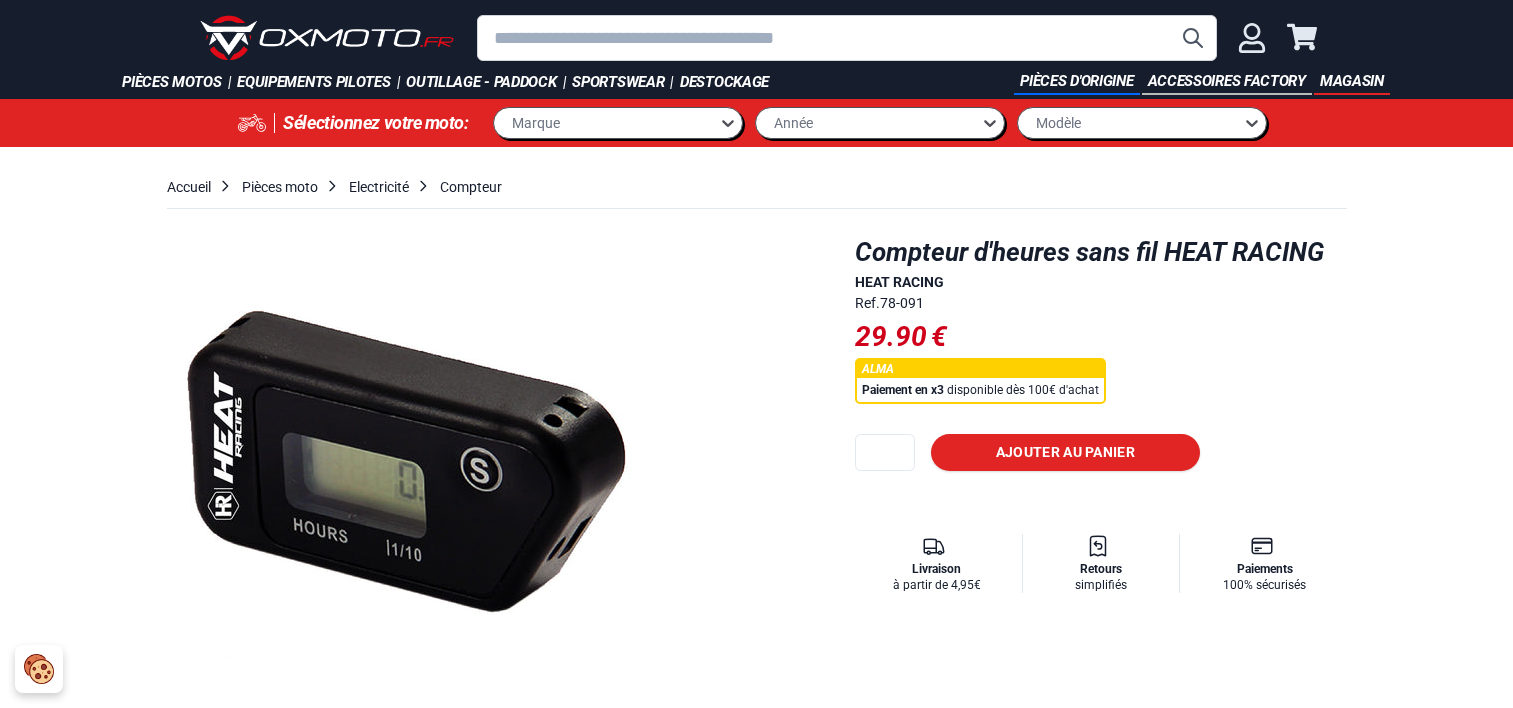 scroll, scrollTop: 0, scrollLeft: 0, axis: both 